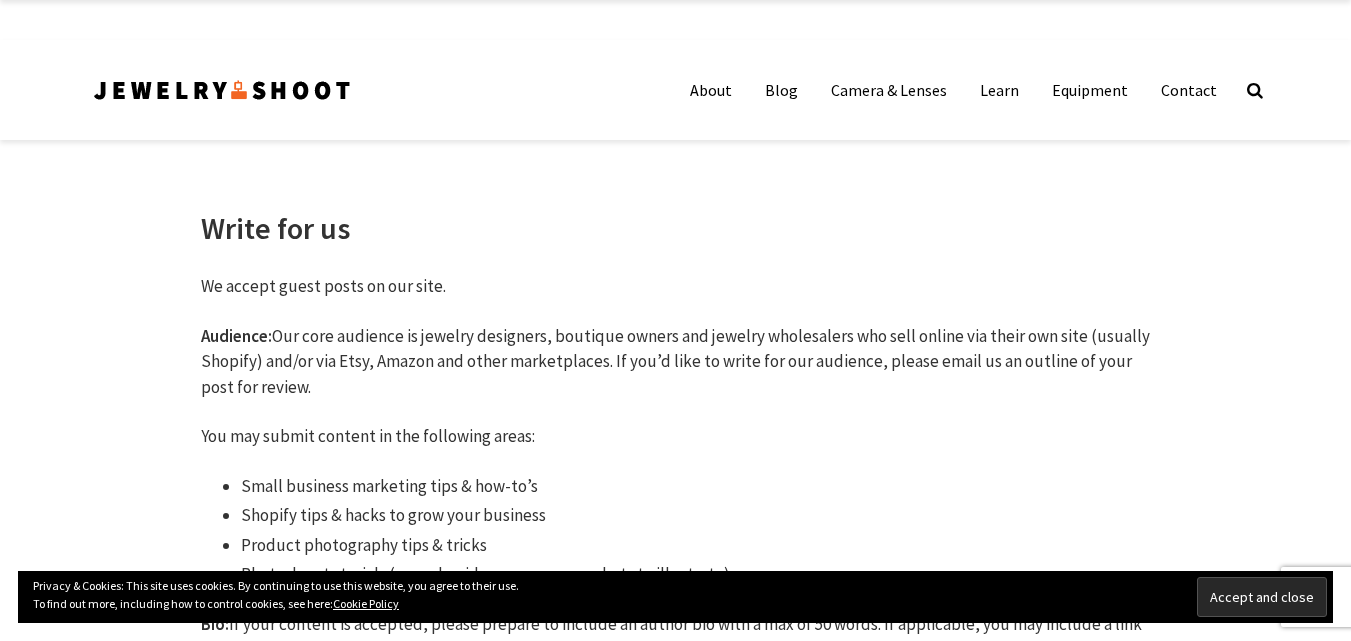 scroll, scrollTop: 0, scrollLeft: 0, axis: both 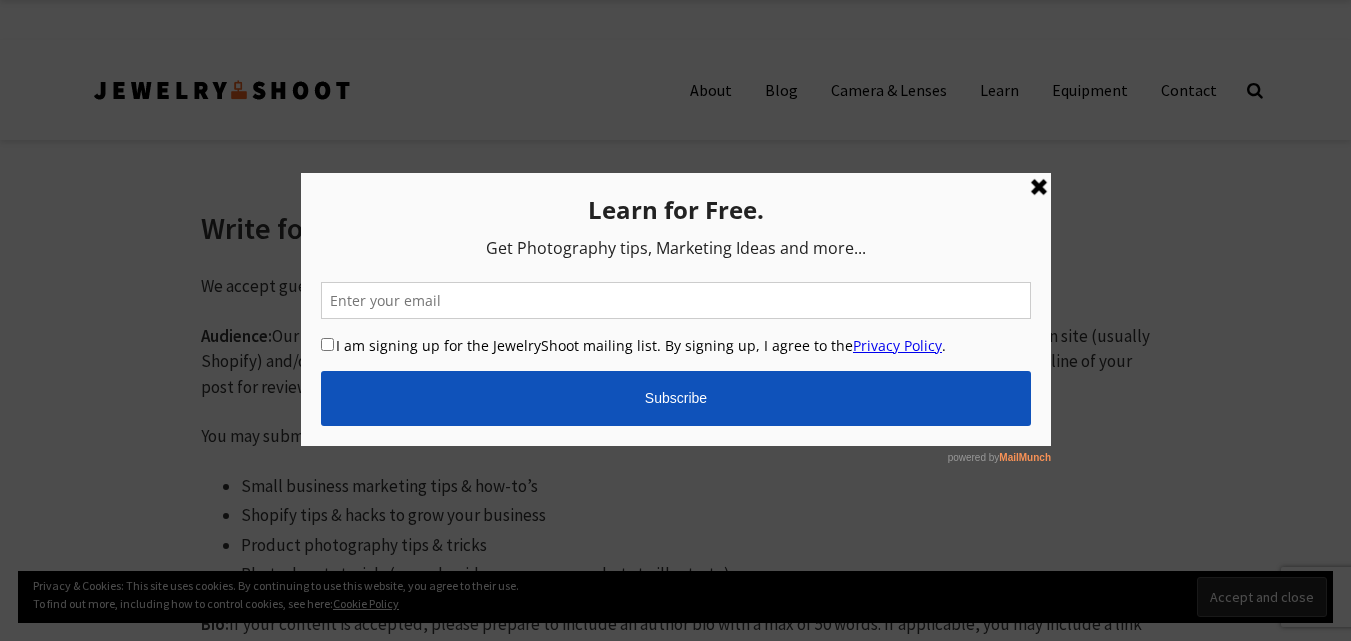 click at bounding box center (1038, 187) 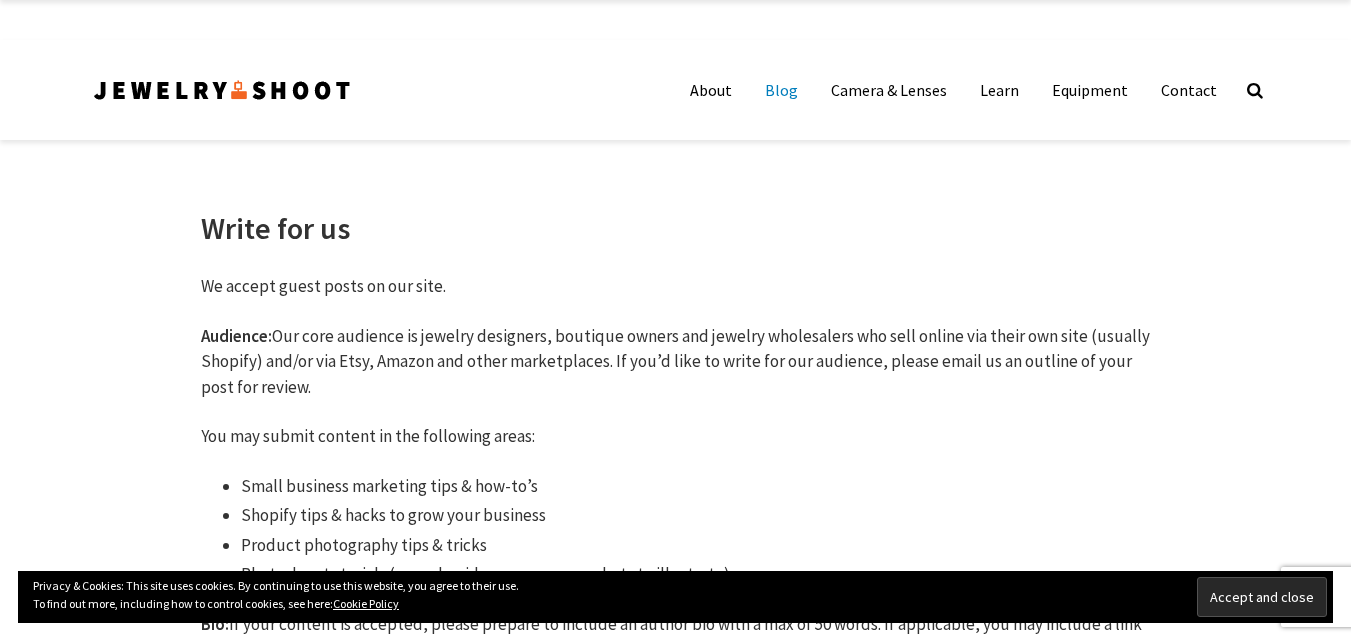 click on "Blog" at bounding box center [781, 90] 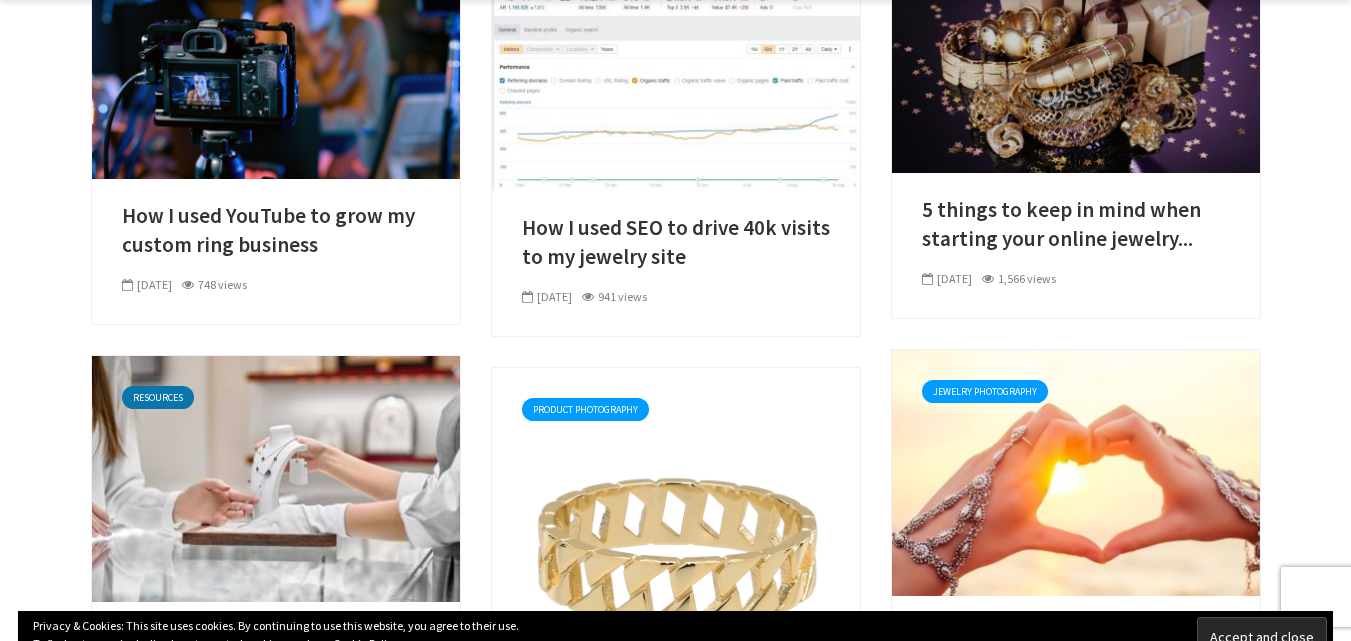 scroll, scrollTop: 700, scrollLeft: 0, axis: vertical 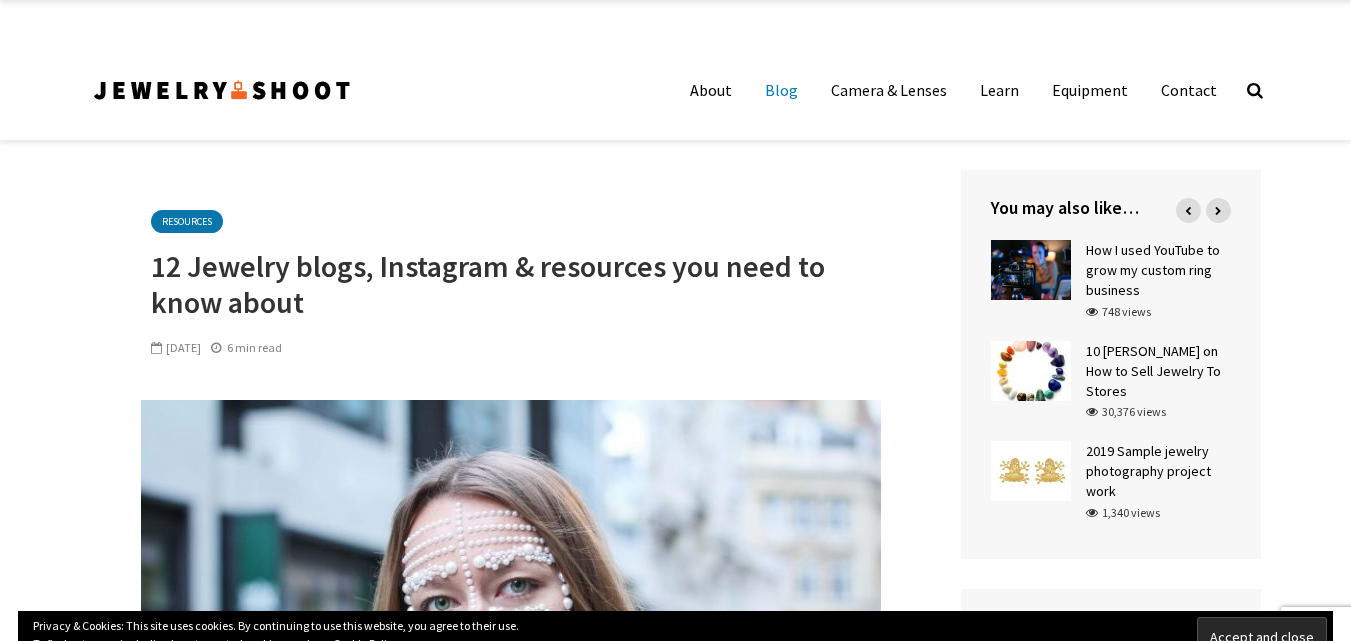 click on "Blog" at bounding box center [781, 90] 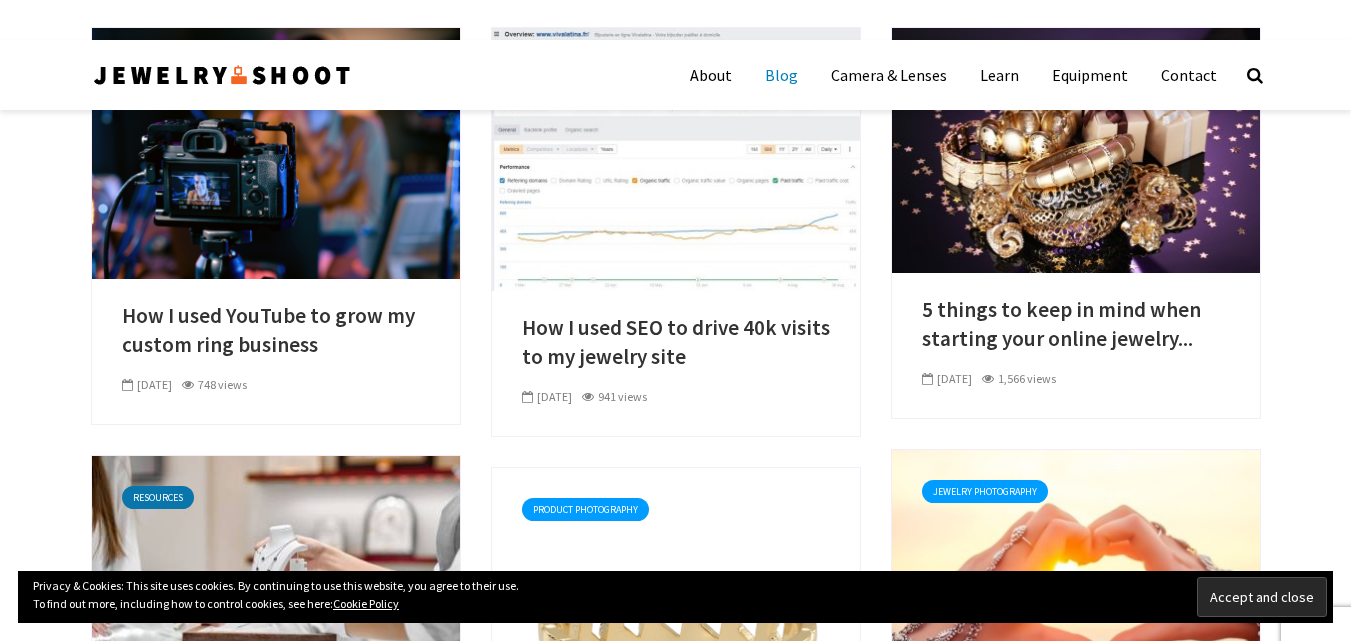 scroll, scrollTop: 0, scrollLeft: 0, axis: both 